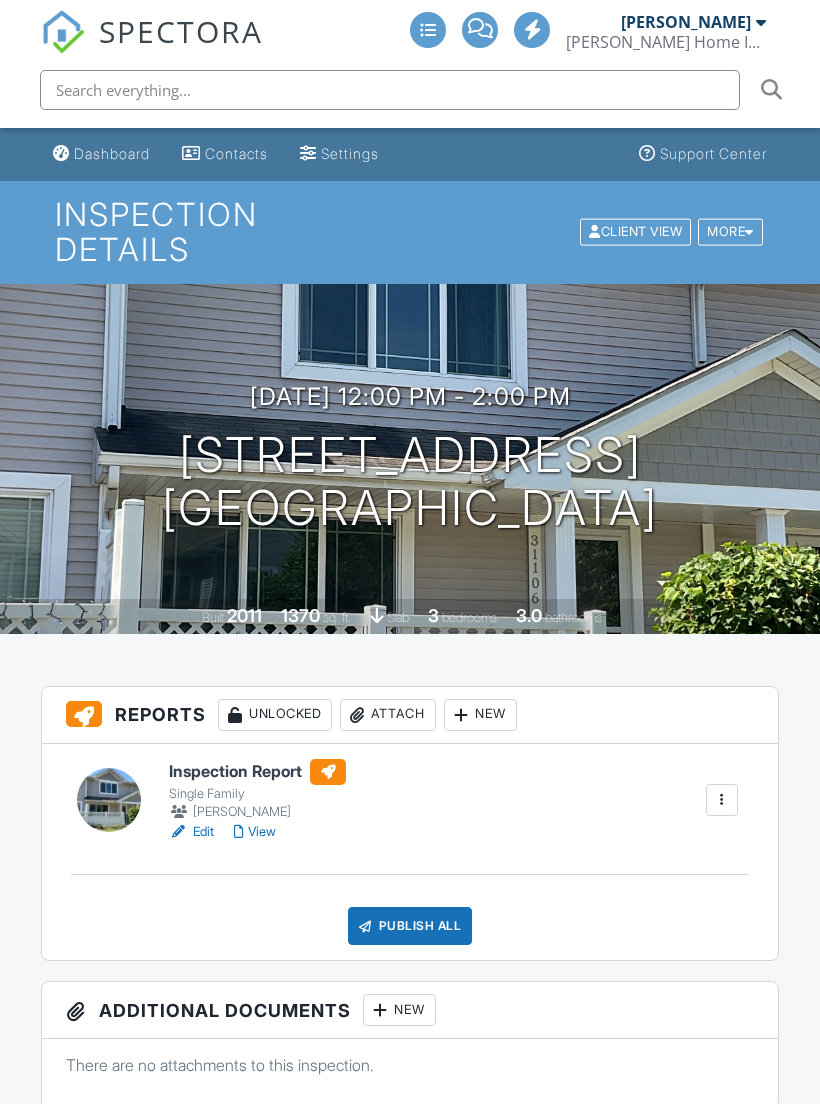 scroll, scrollTop: 0, scrollLeft: 0, axis: both 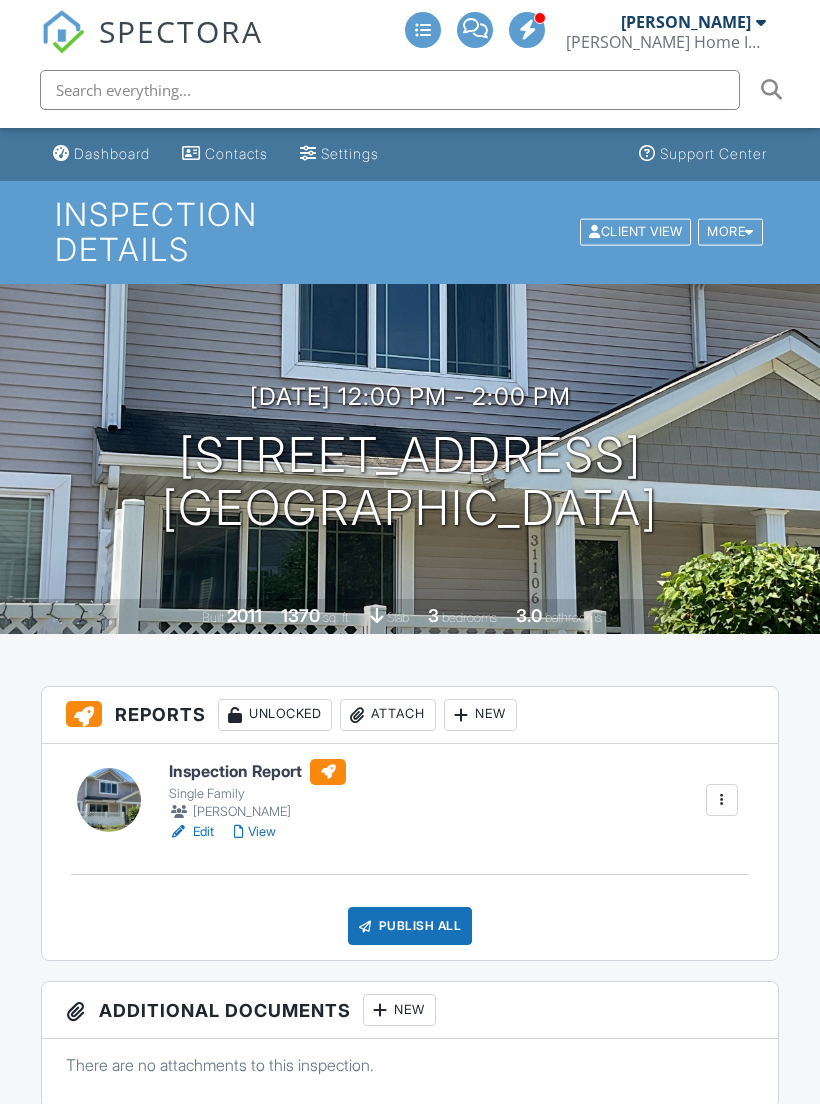 click on "View" at bounding box center (255, 832) 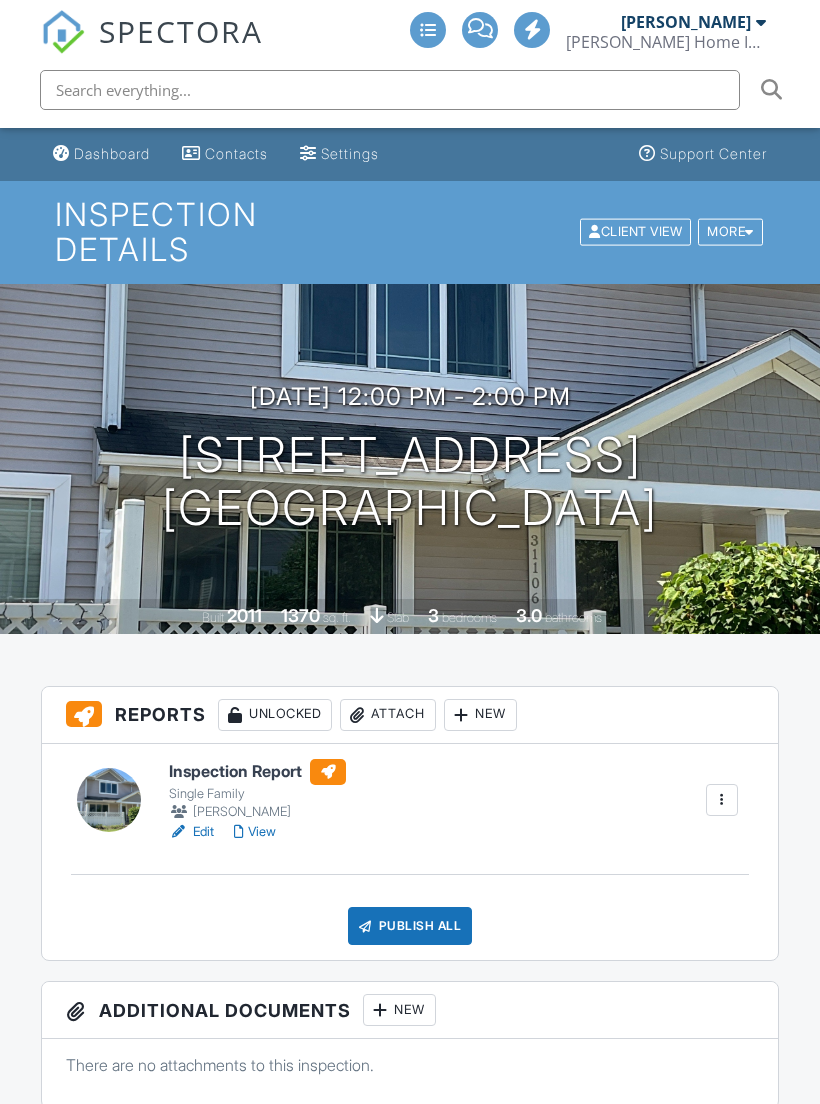 scroll, scrollTop: 0, scrollLeft: 0, axis: both 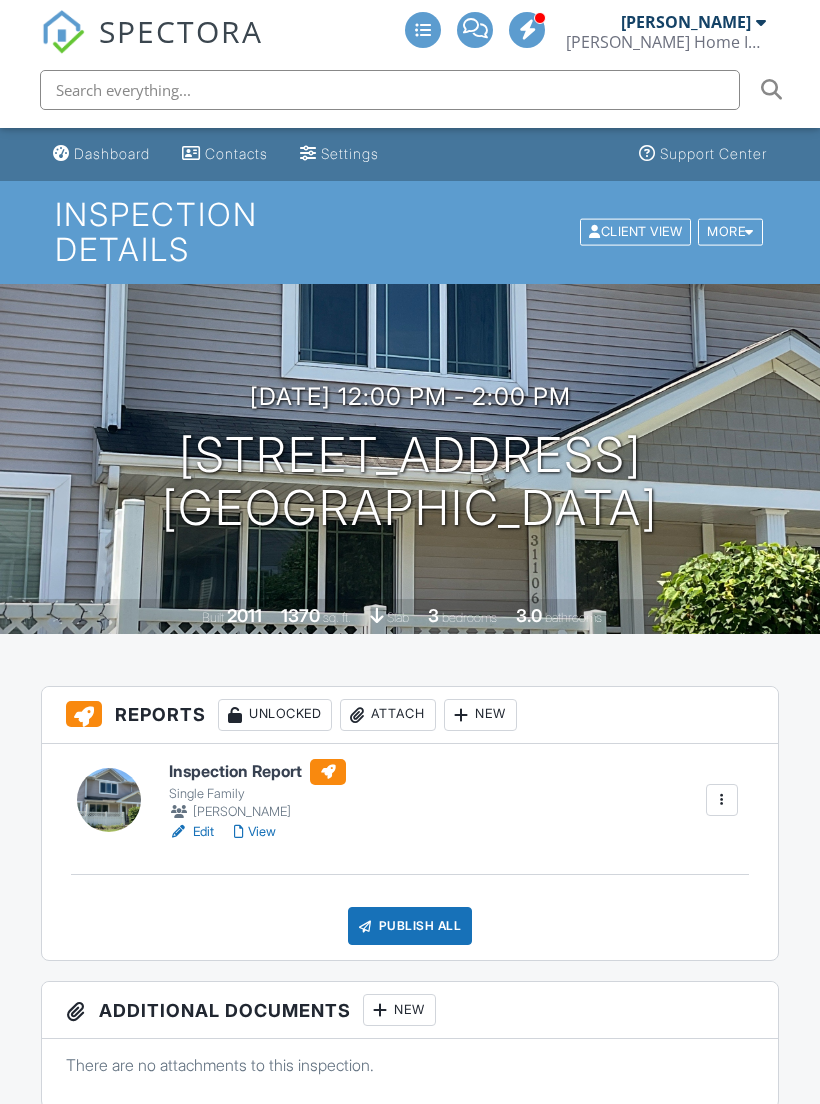 click on "View" at bounding box center [255, 832] 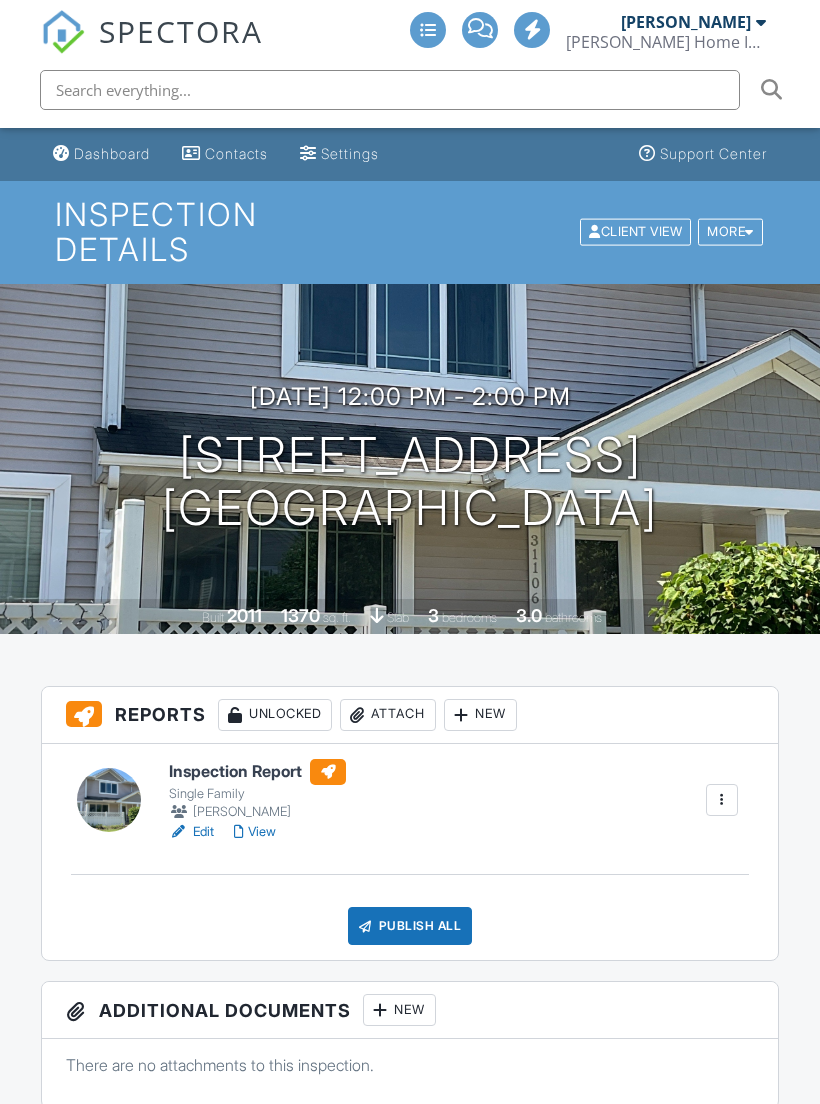 scroll, scrollTop: 0, scrollLeft: 0, axis: both 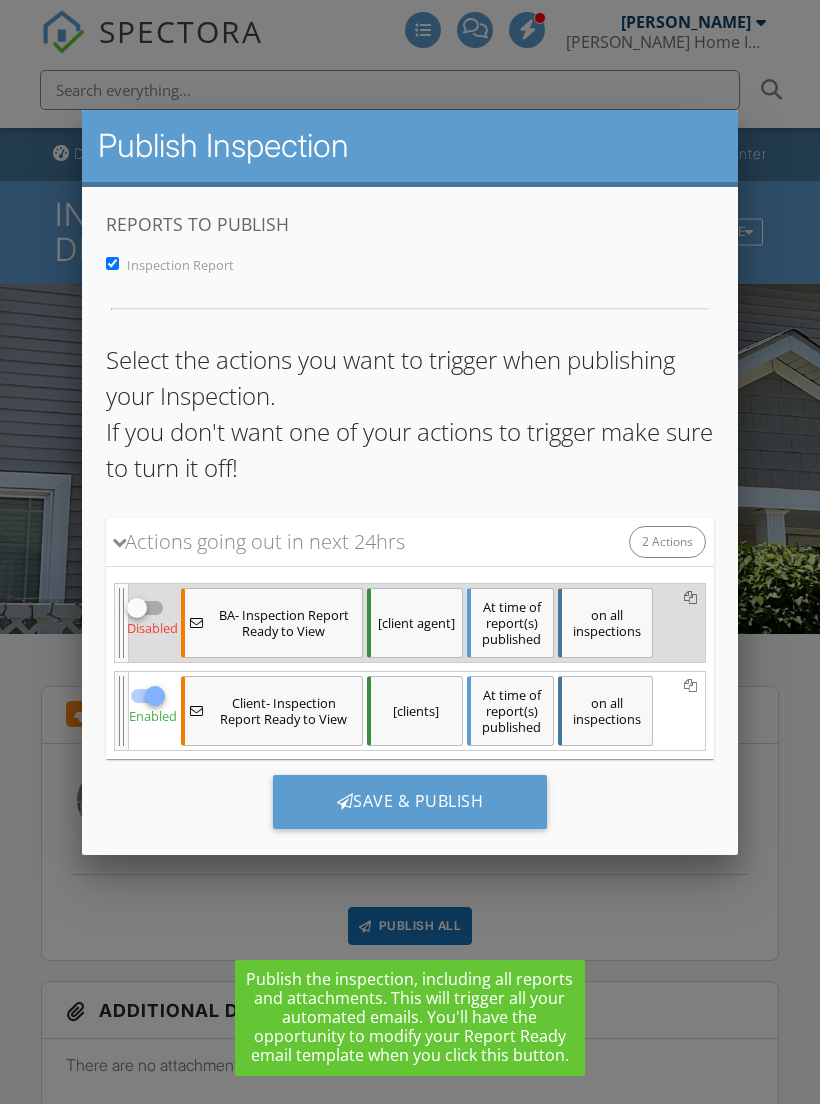 click on "Save & Publish" at bounding box center [410, 802] 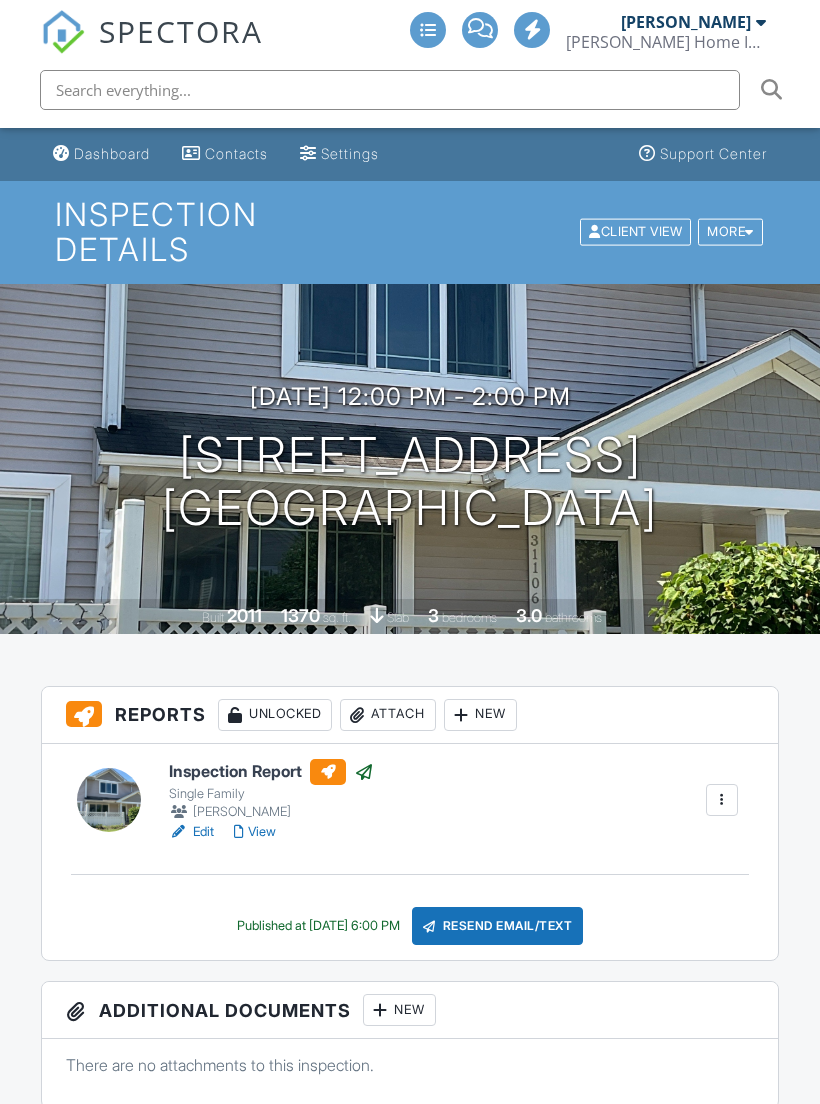 scroll, scrollTop: 0, scrollLeft: 0, axis: both 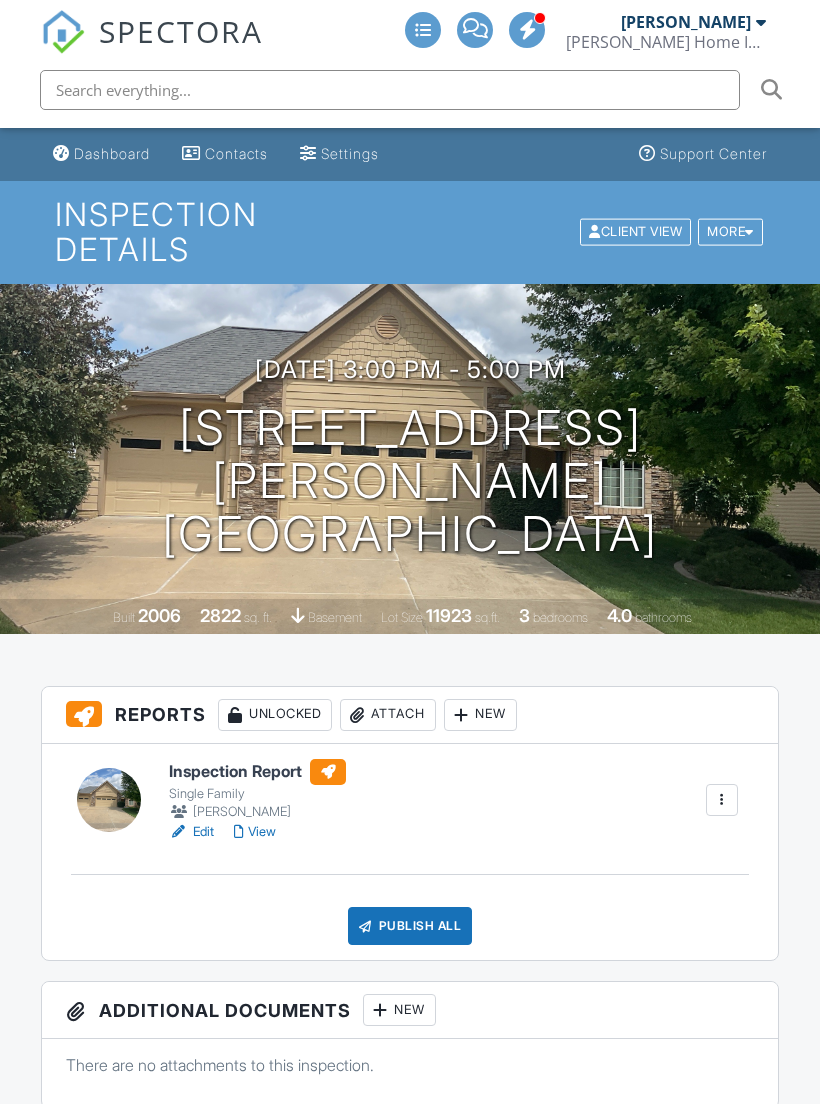 click on "Inspection Report" at bounding box center (257, 772) 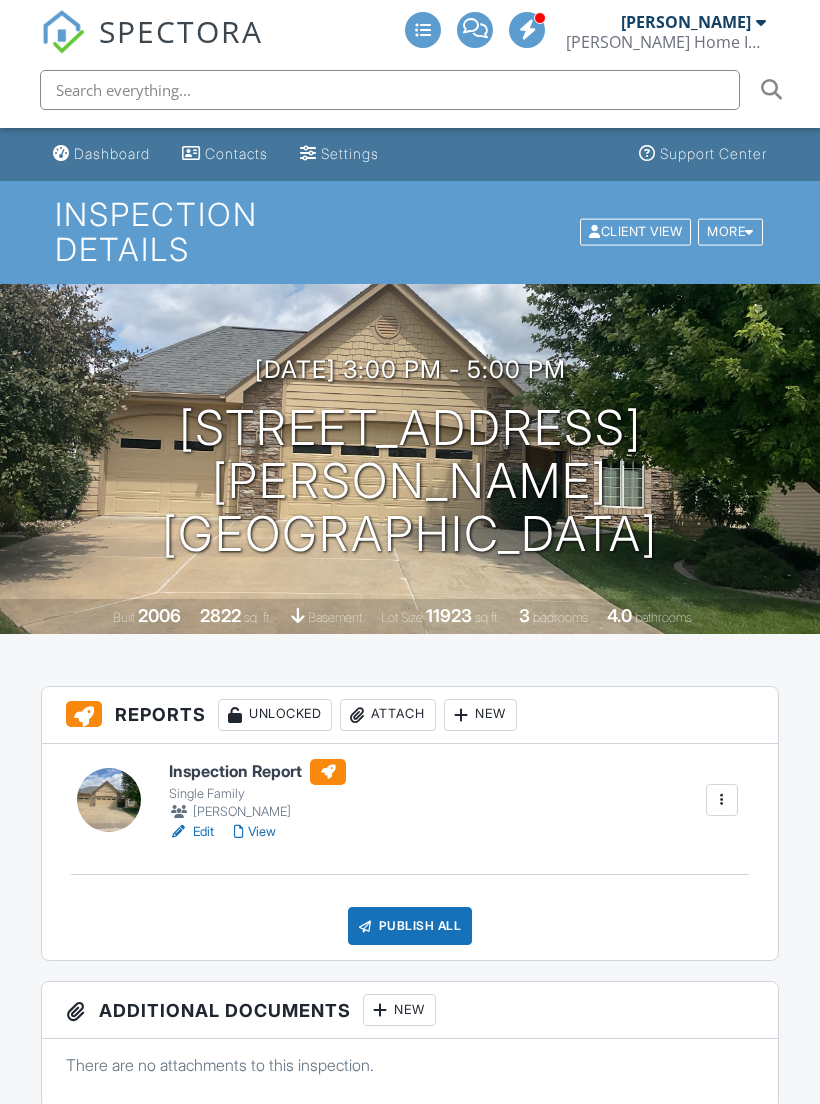 scroll, scrollTop: 0, scrollLeft: 0, axis: both 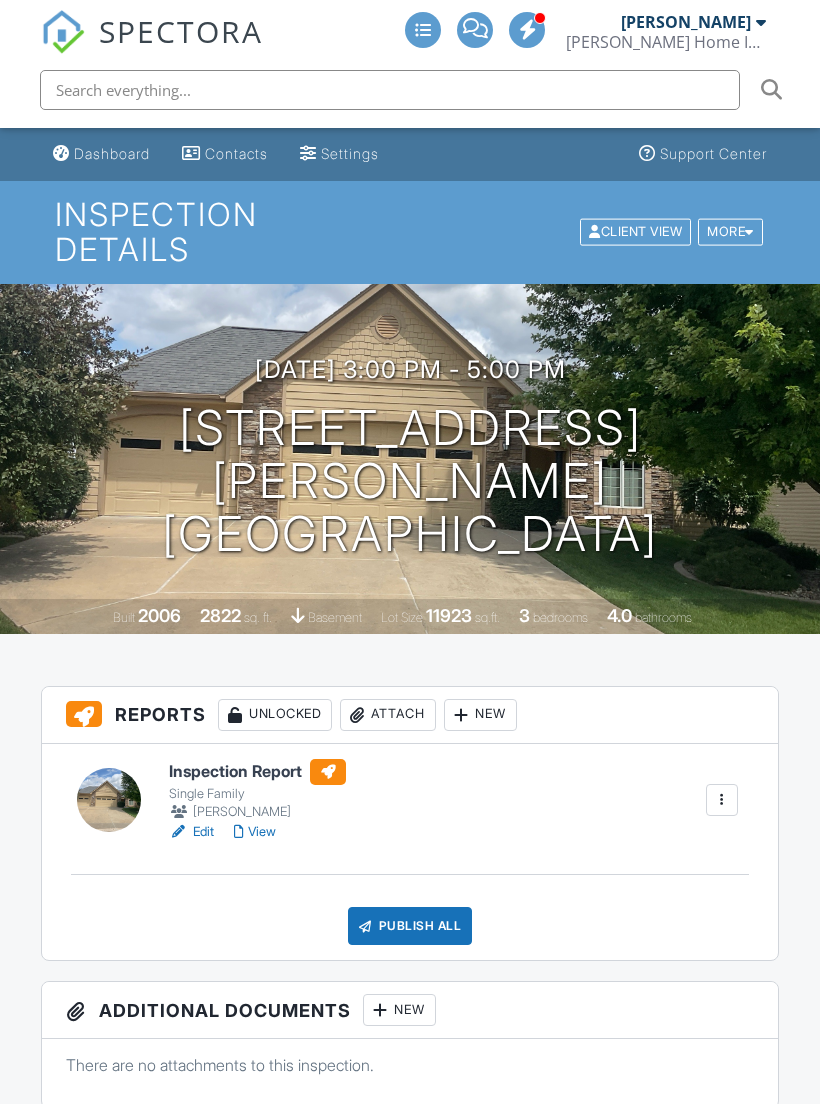 click on "View" at bounding box center [255, 832] 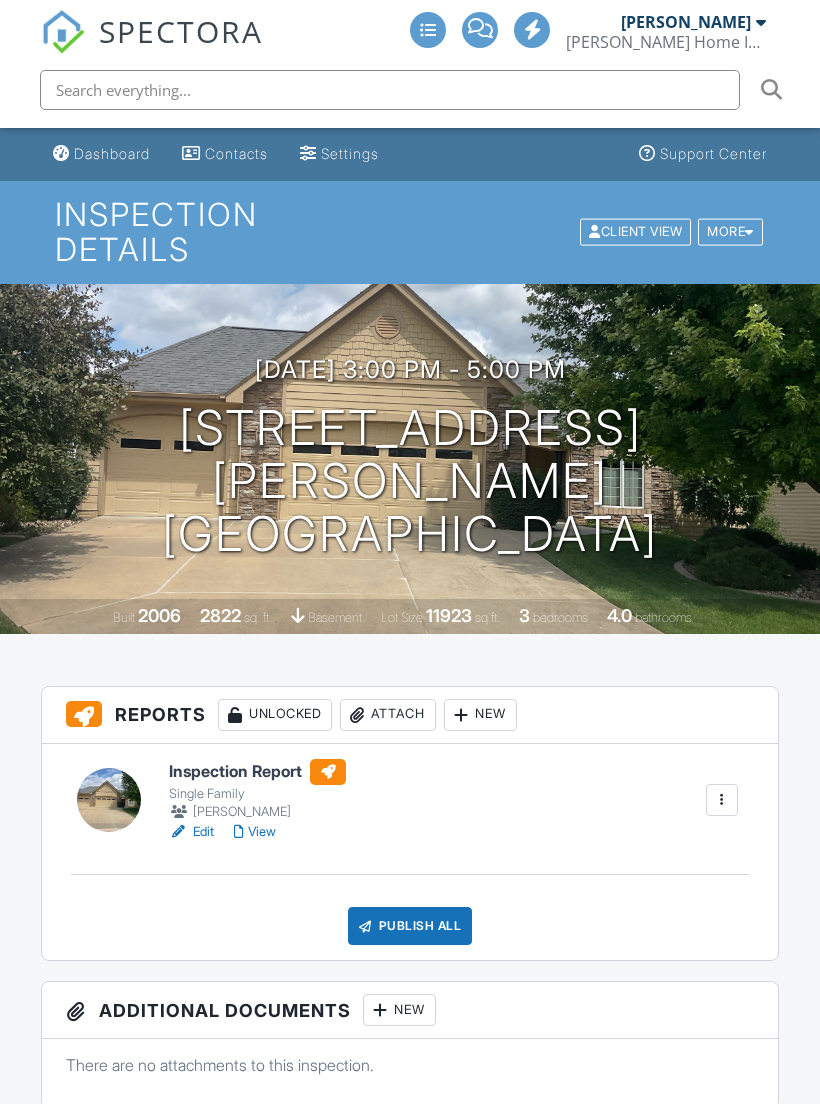 scroll, scrollTop: 0, scrollLeft: 0, axis: both 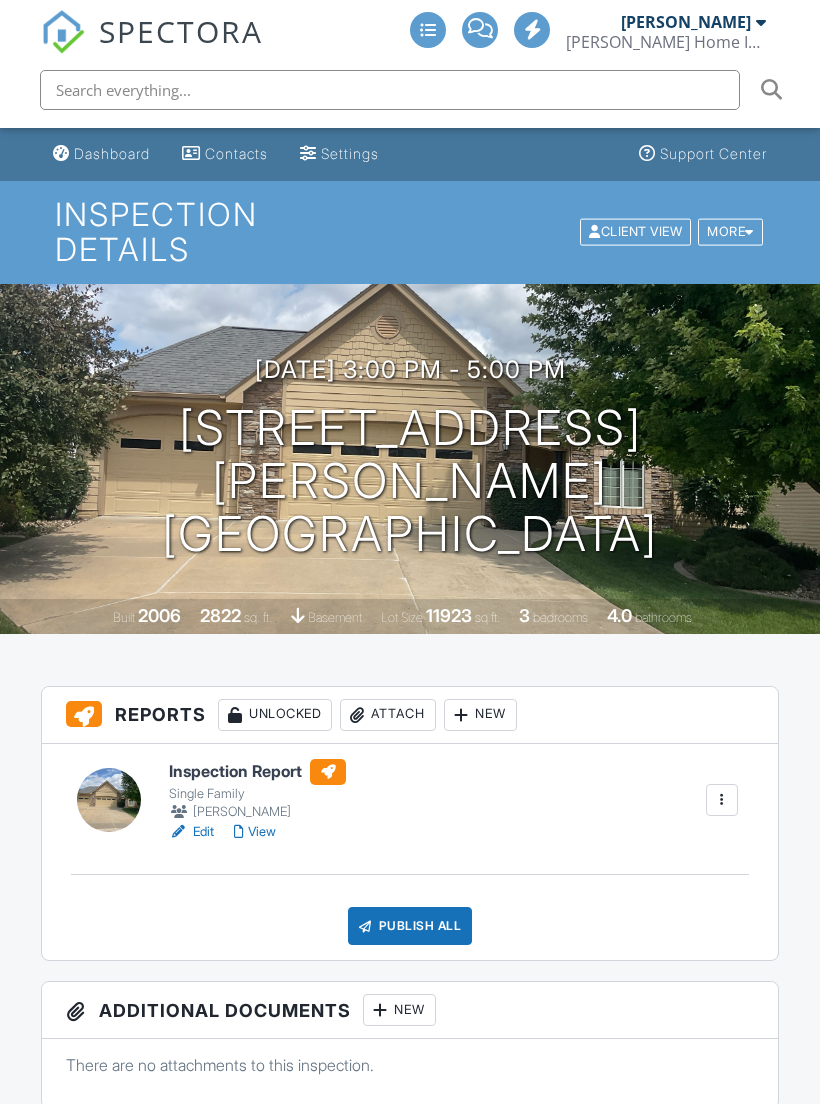 click on "Publish All" at bounding box center (410, 926) 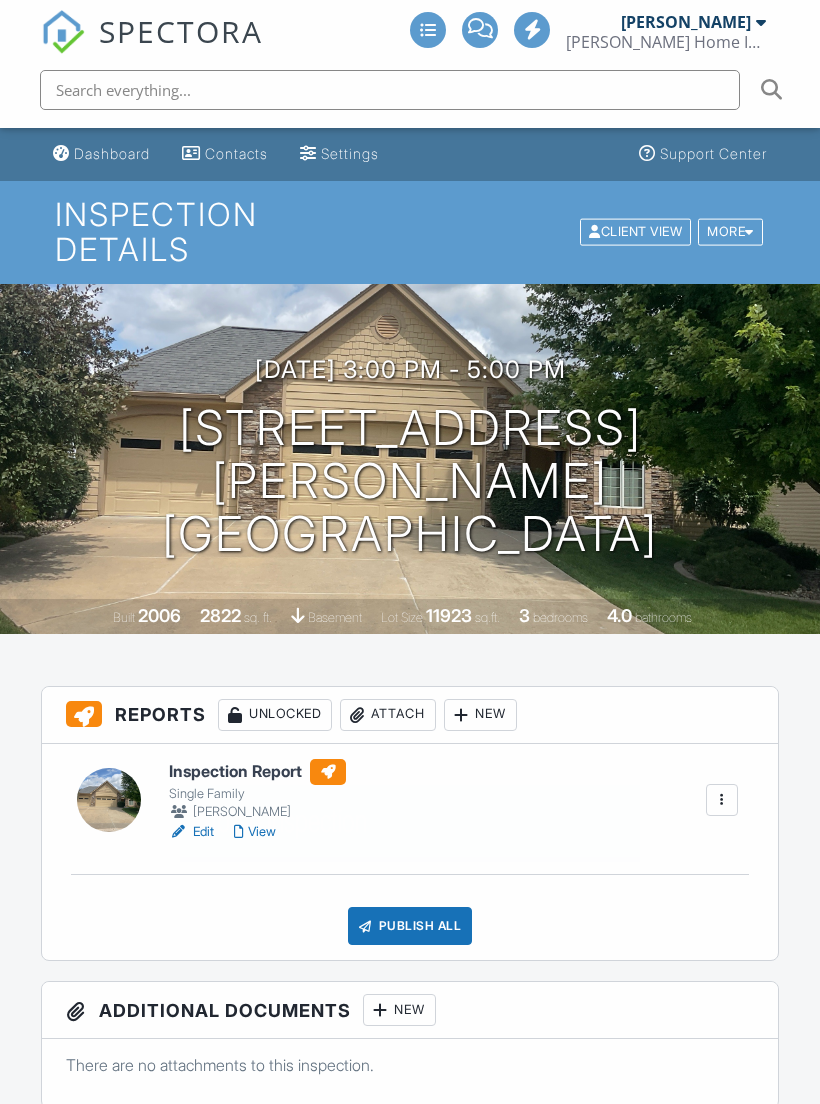 scroll, scrollTop: 0, scrollLeft: 0, axis: both 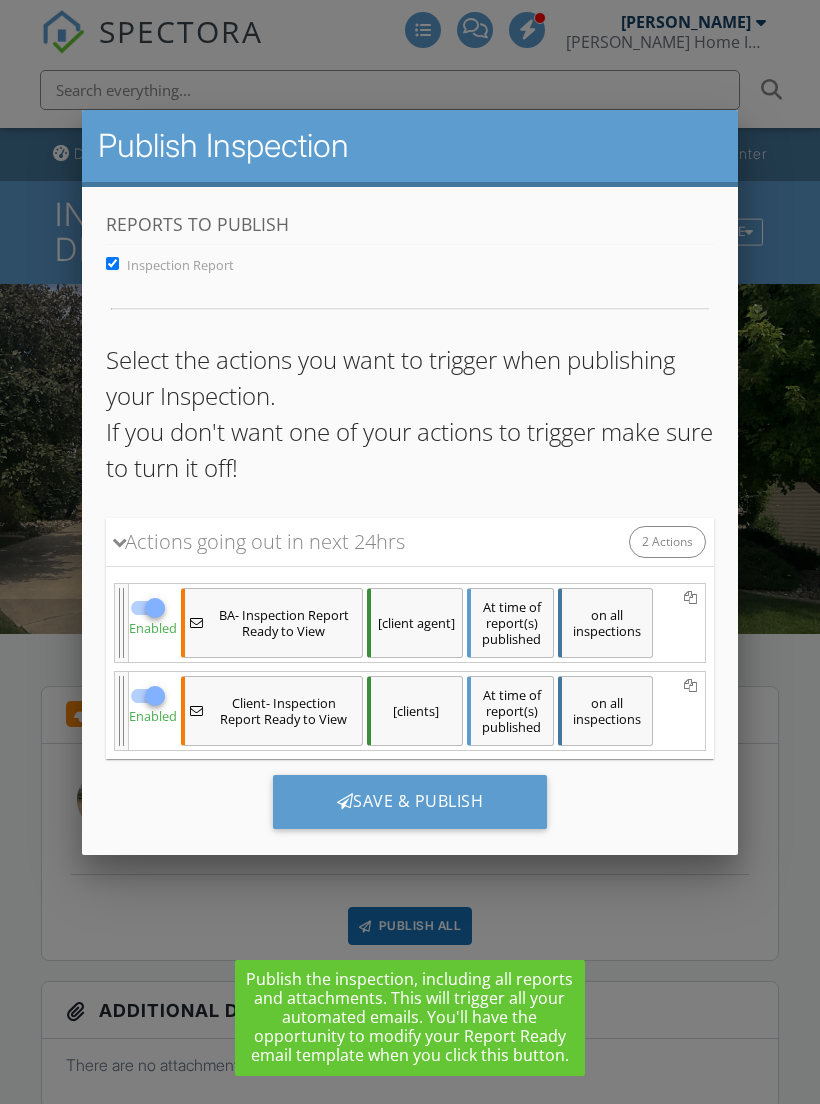 click on "Save & Publish" at bounding box center [410, 802] 